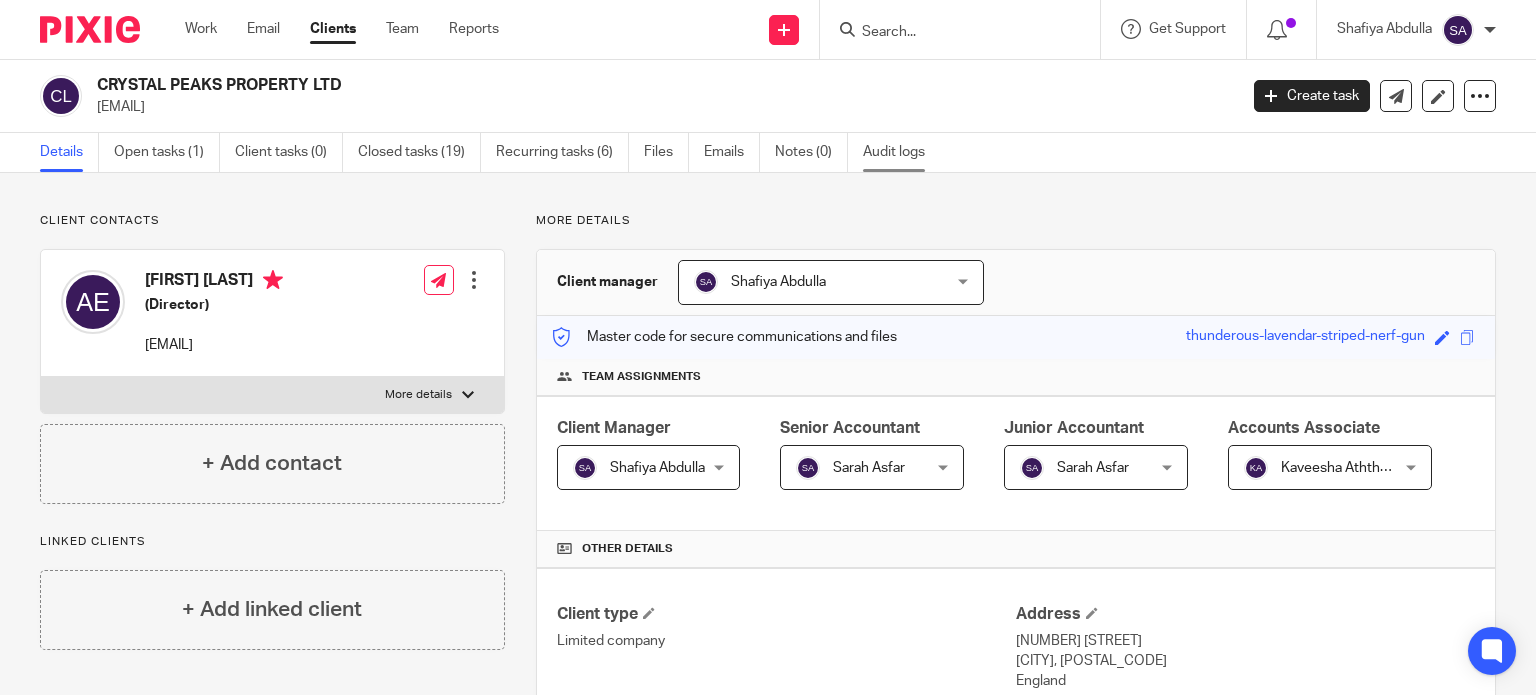 scroll, scrollTop: 0, scrollLeft: 0, axis: both 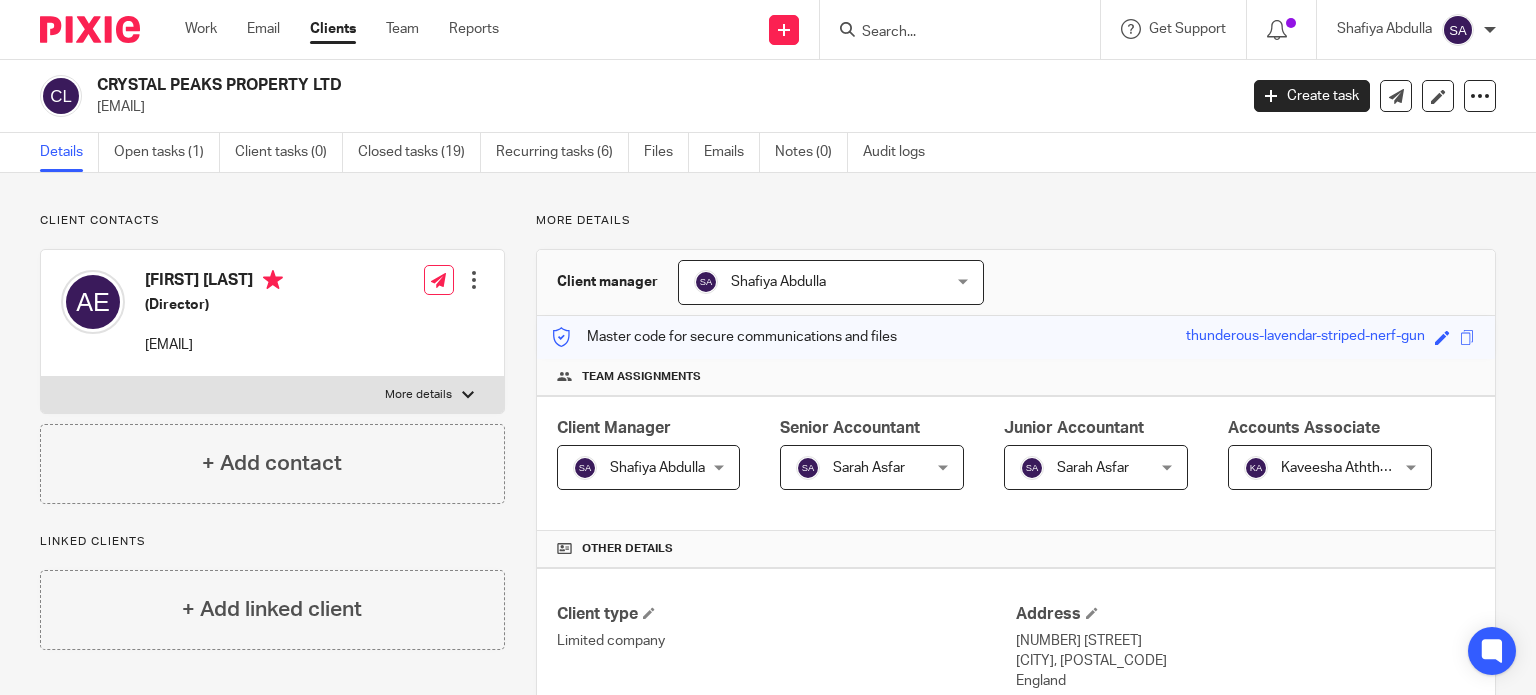 click at bounding box center (950, 33) 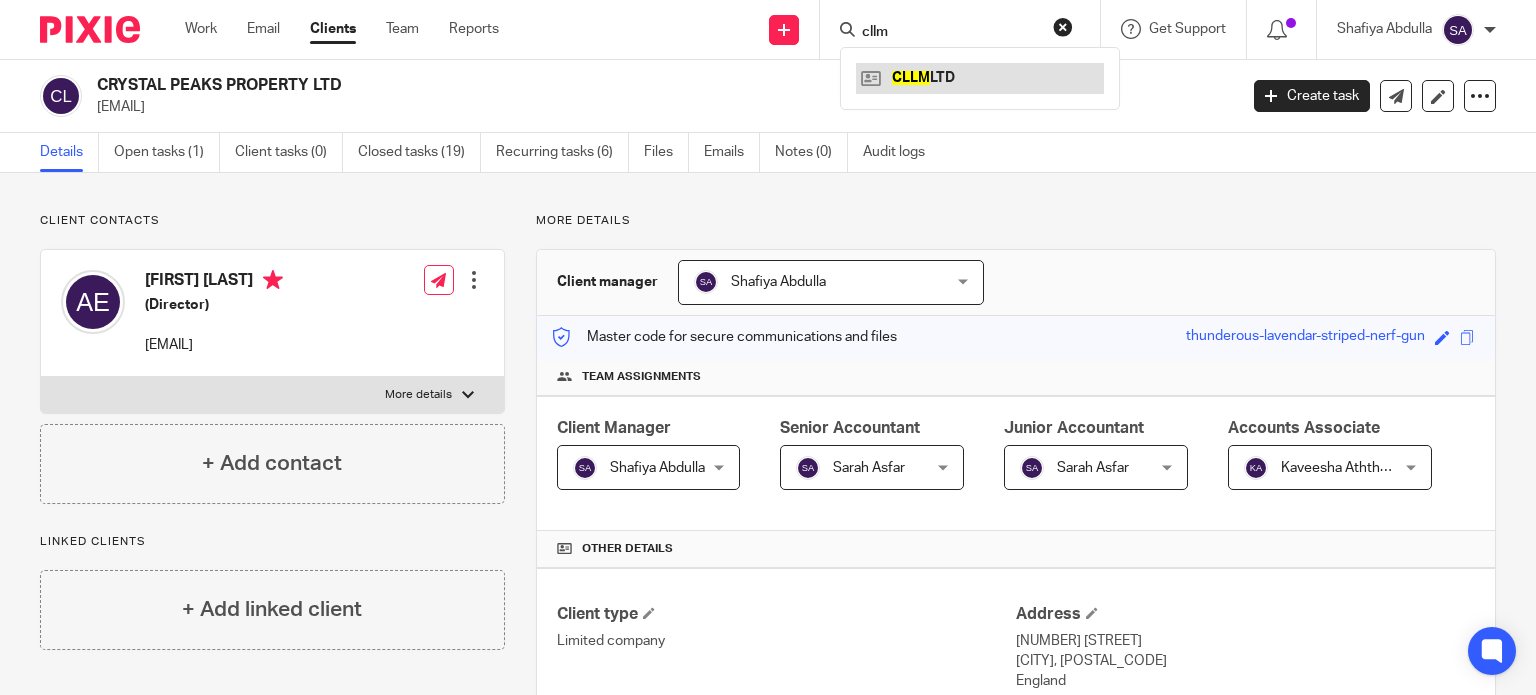 type on "cllm" 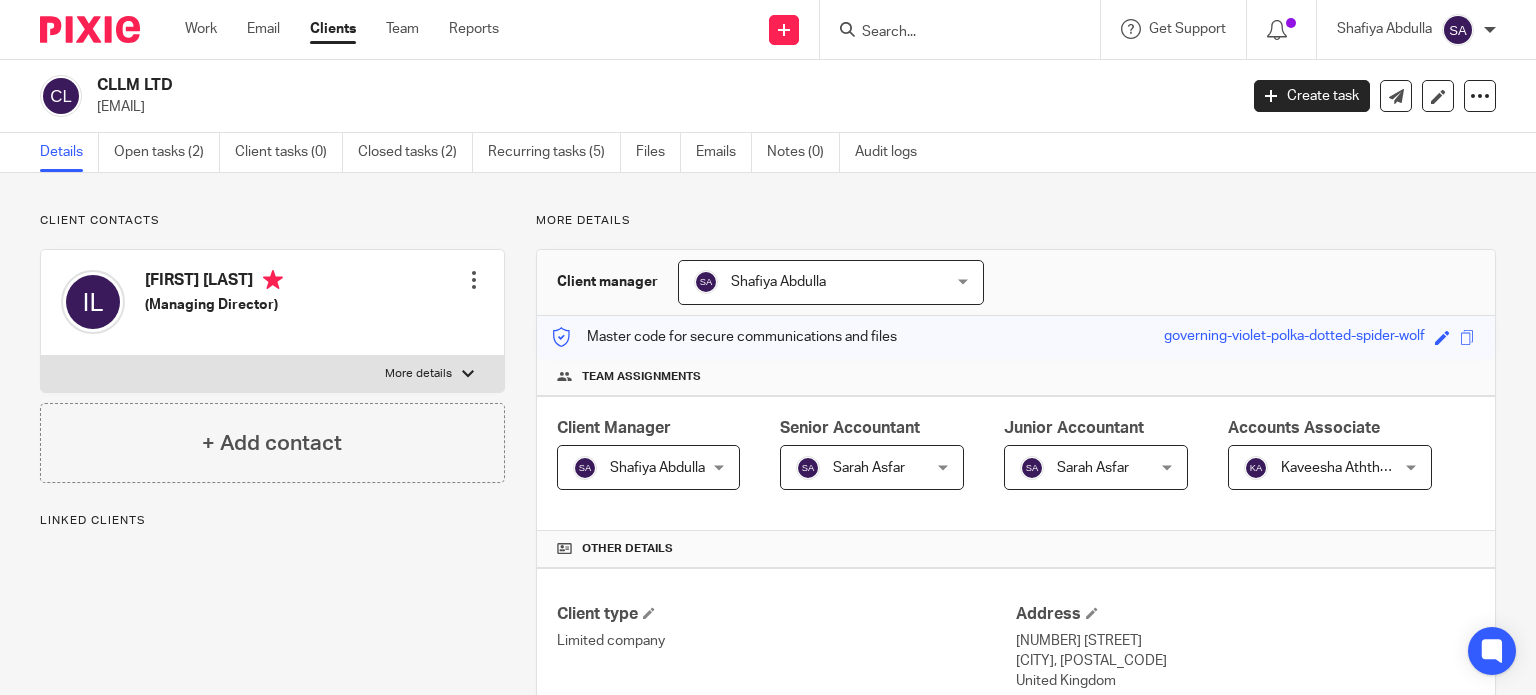 scroll, scrollTop: 0, scrollLeft: 0, axis: both 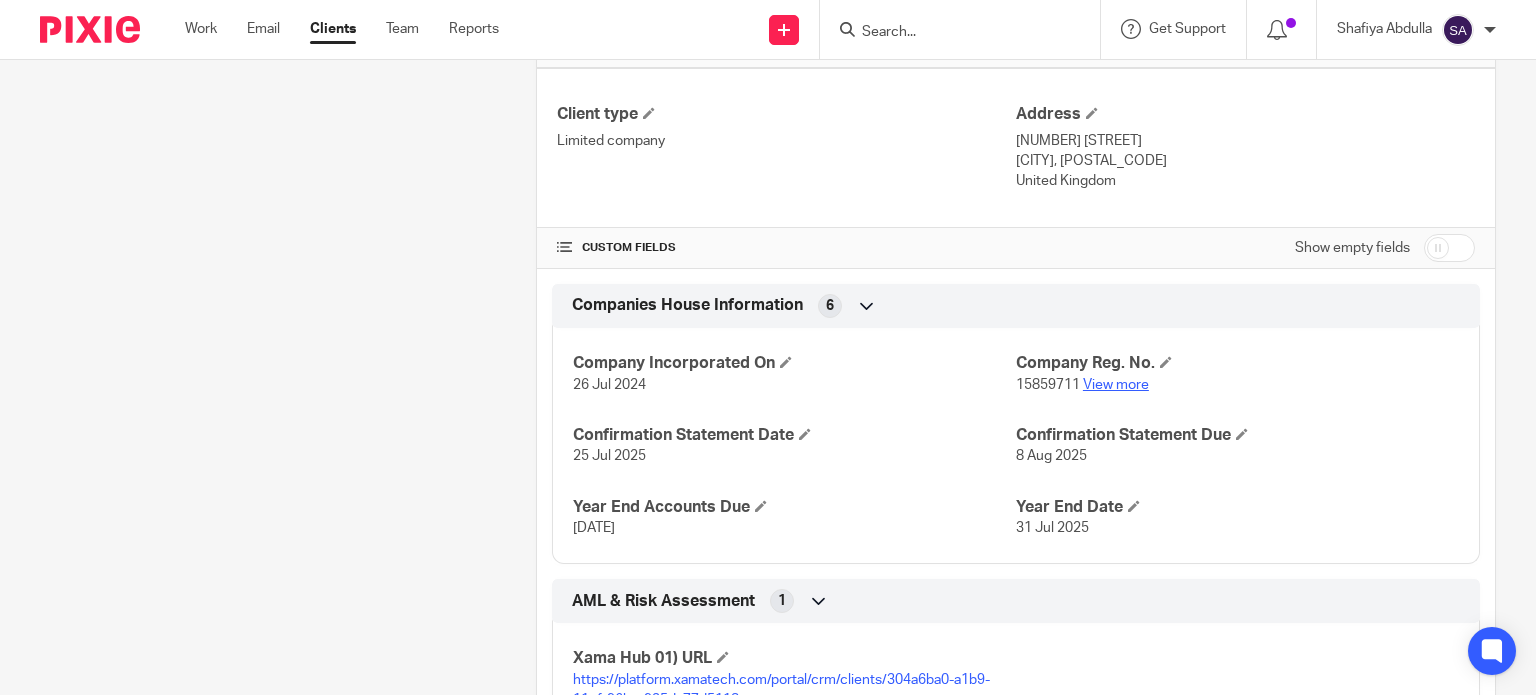 click on "View more" at bounding box center (1116, 385) 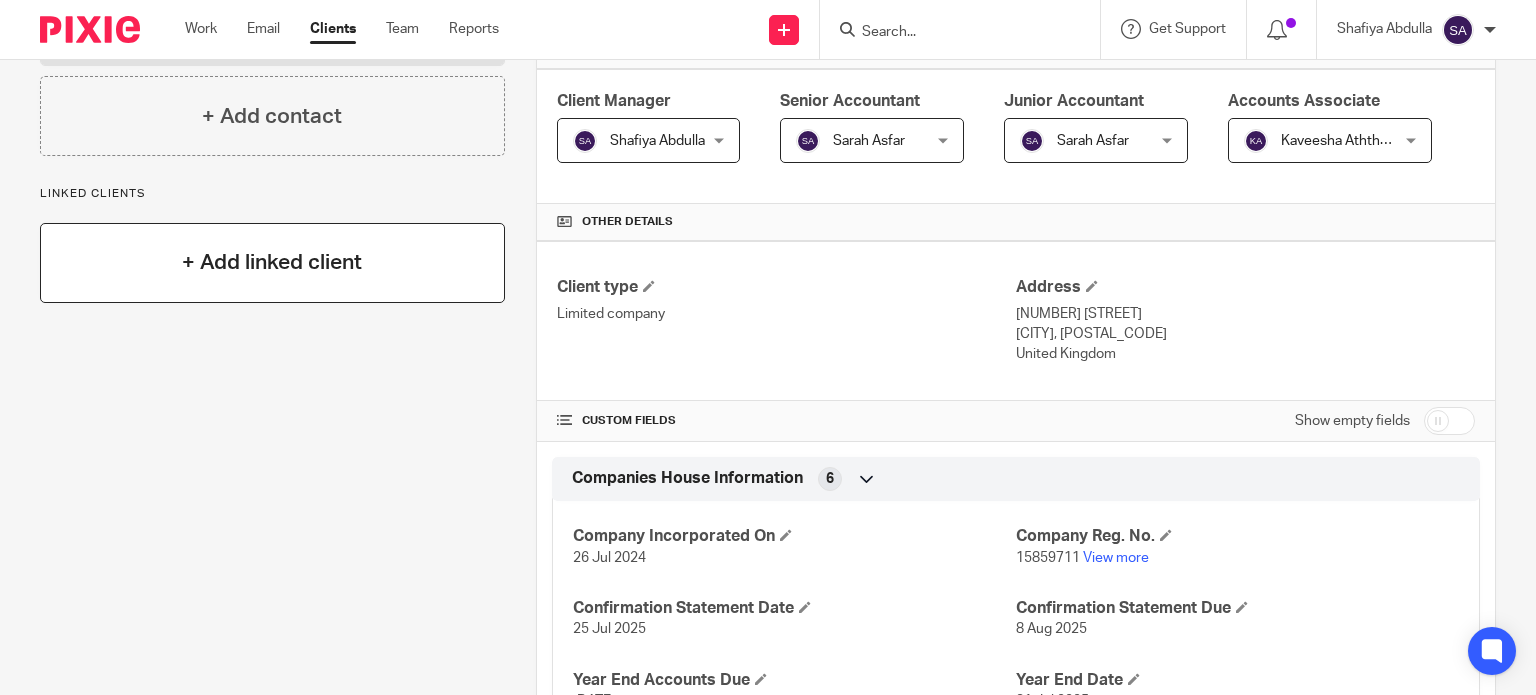 scroll, scrollTop: 0, scrollLeft: 0, axis: both 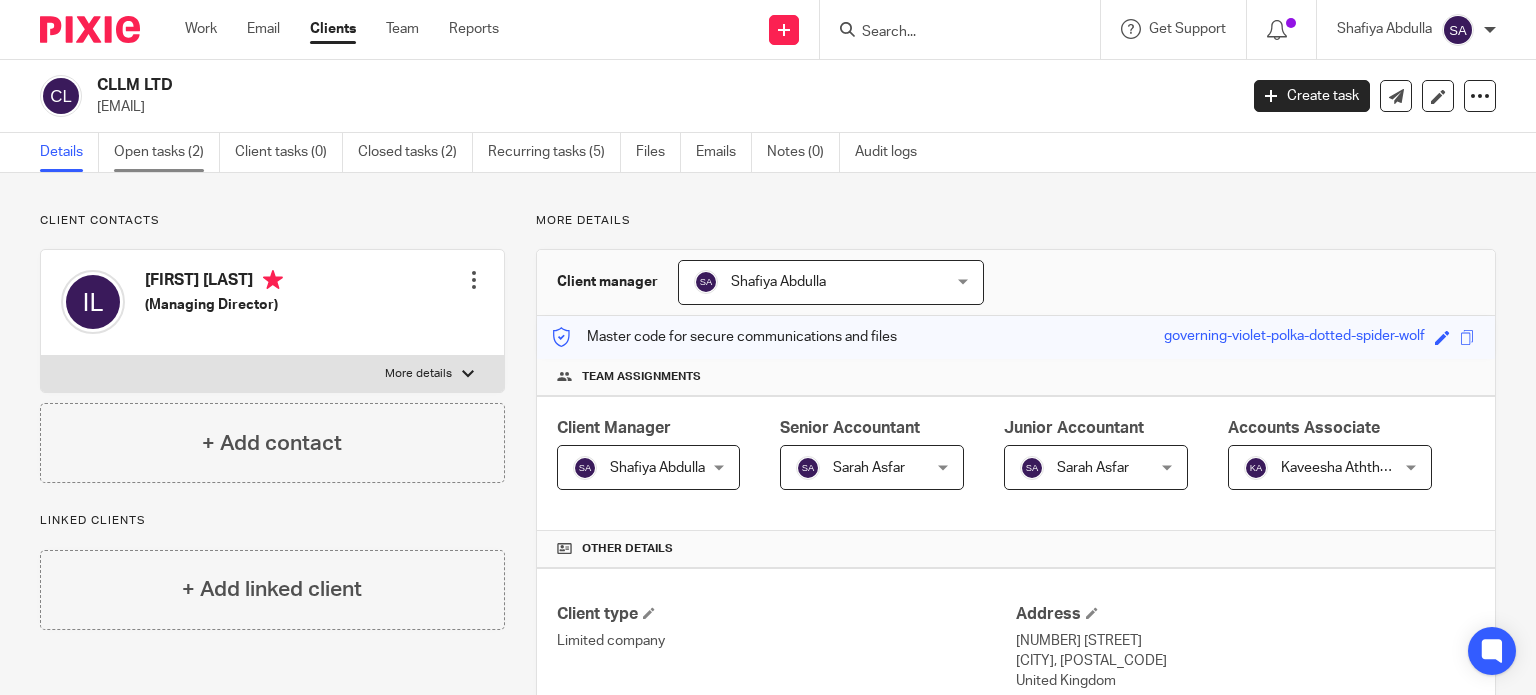 click on "Open tasks (2)" at bounding box center [167, 152] 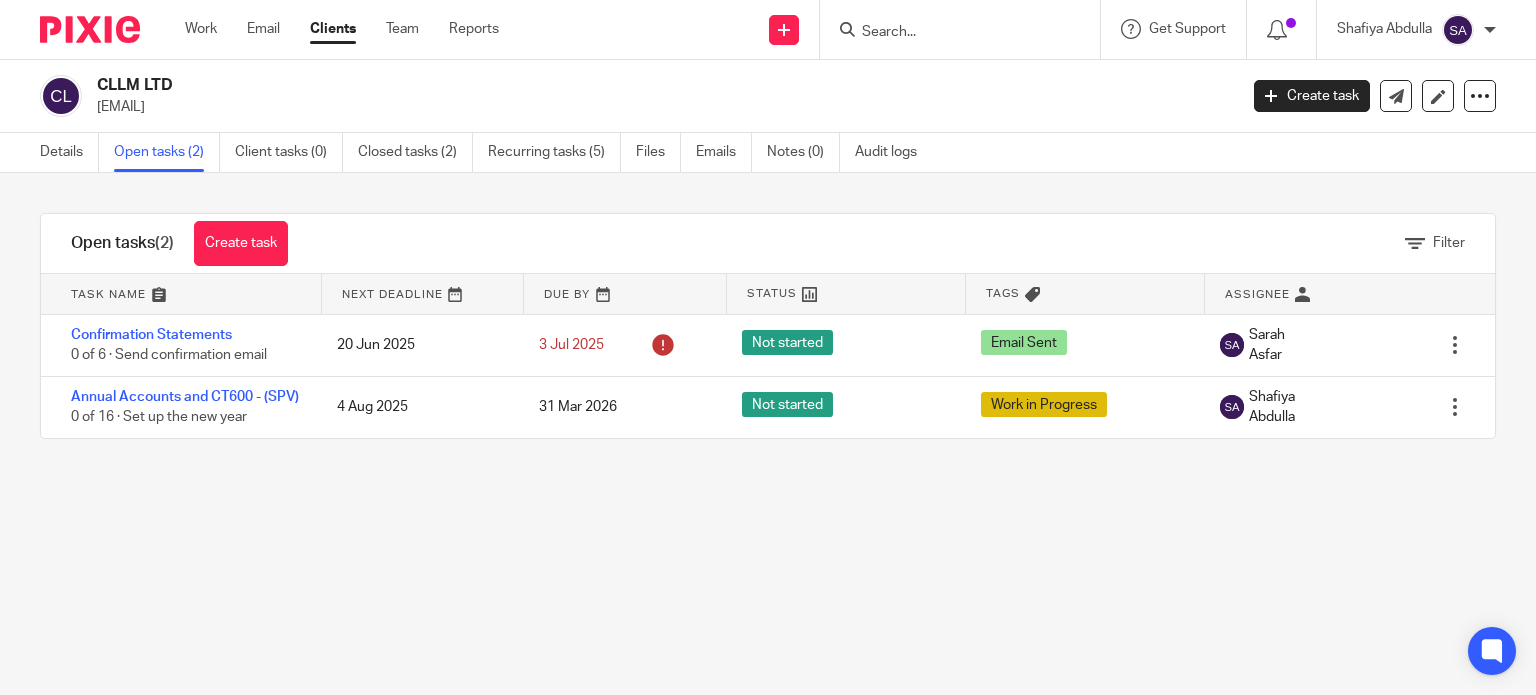 scroll, scrollTop: 0, scrollLeft: 0, axis: both 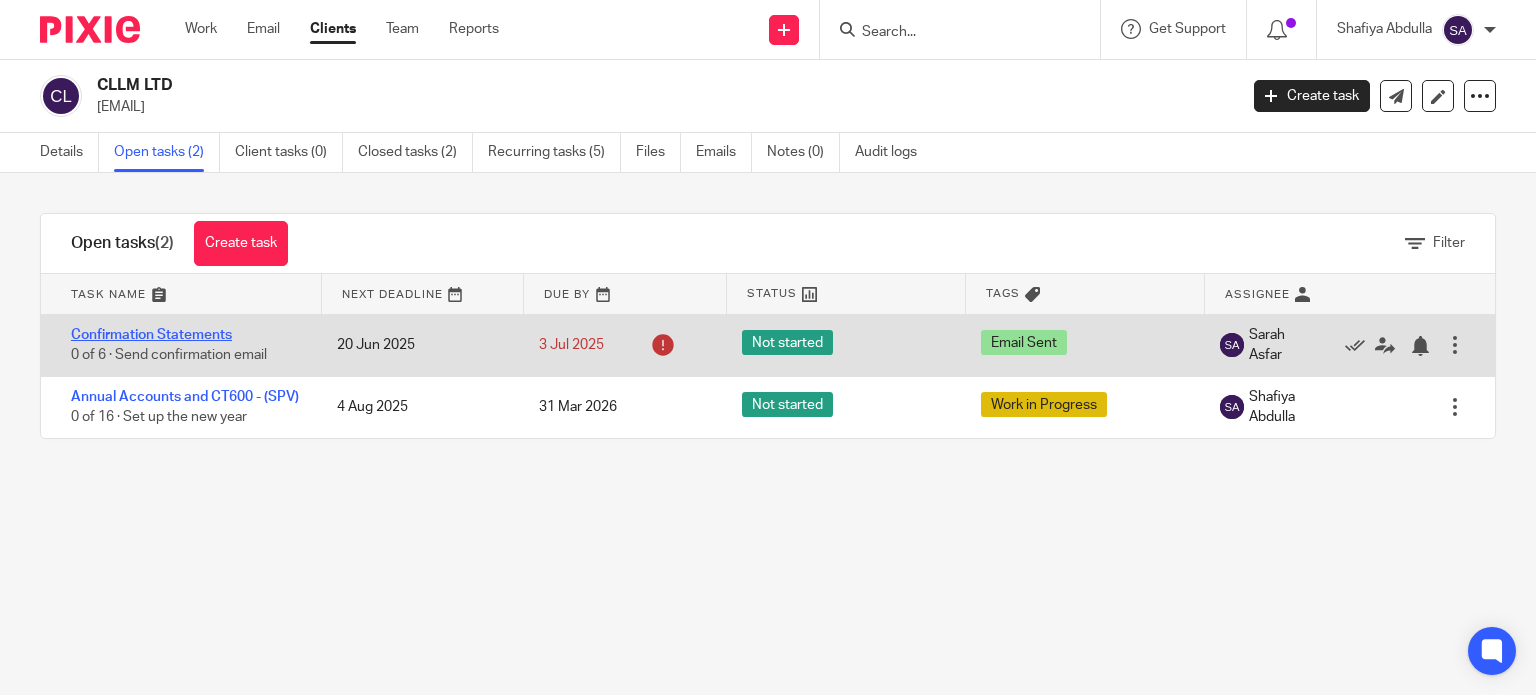 click on "Confirmation Statements" at bounding box center (151, 335) 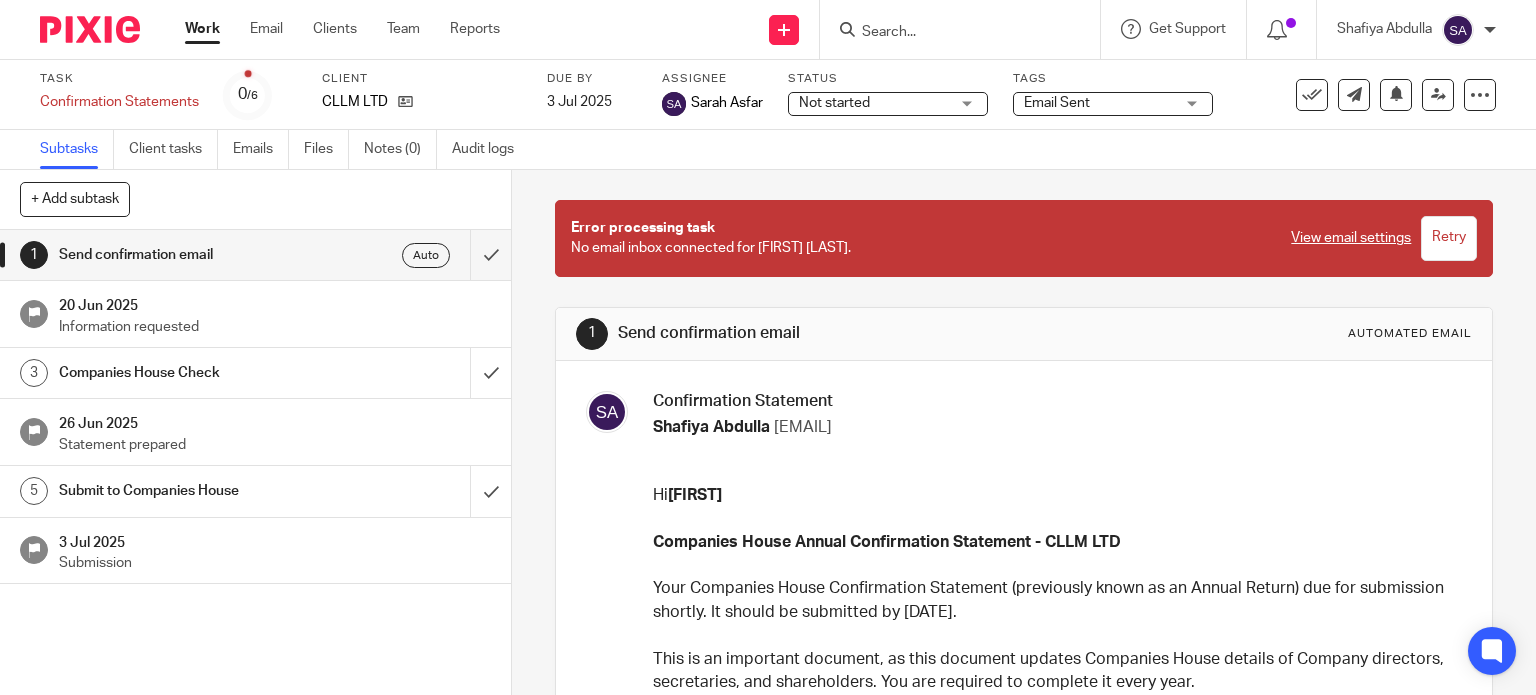 scroll, scrollTop: 0, scrollLeft: 0, axis: both 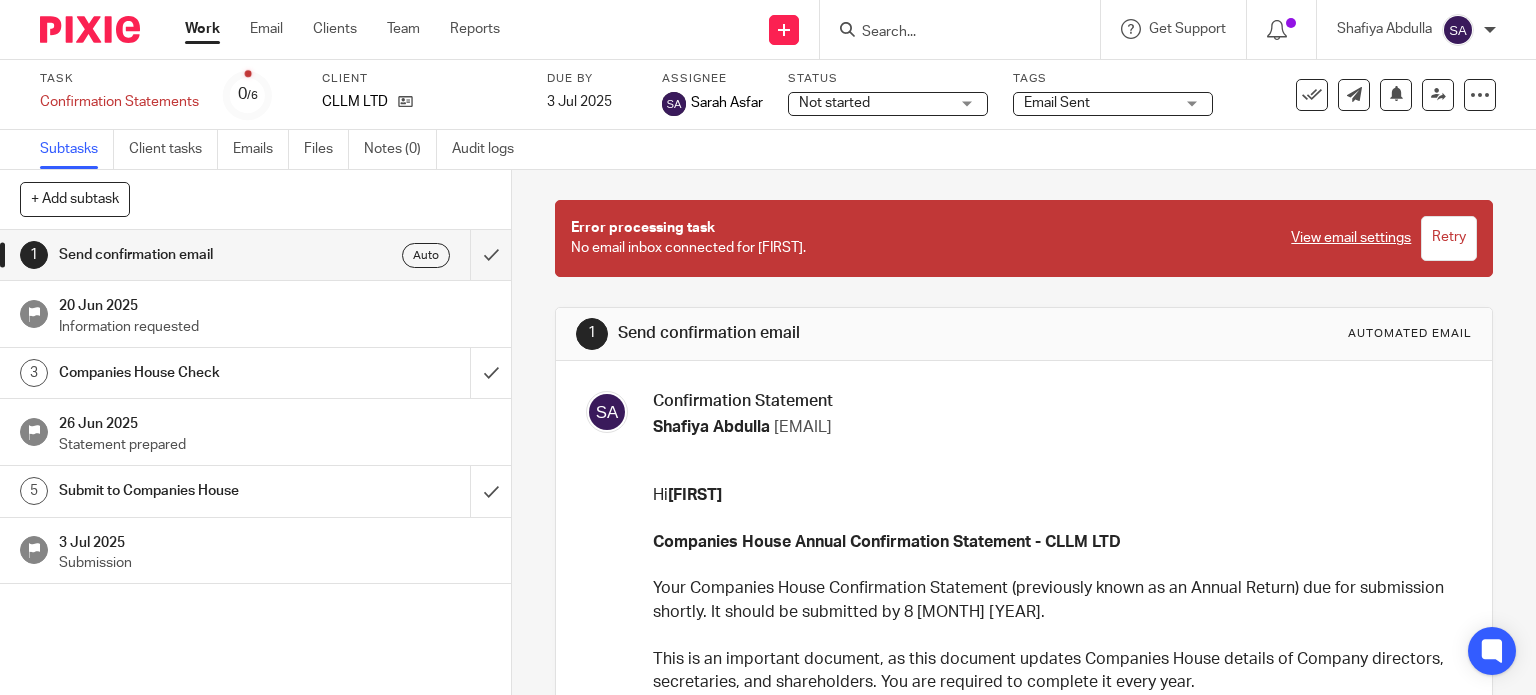 click on "View email settings" at bounding box center (1351, 238) 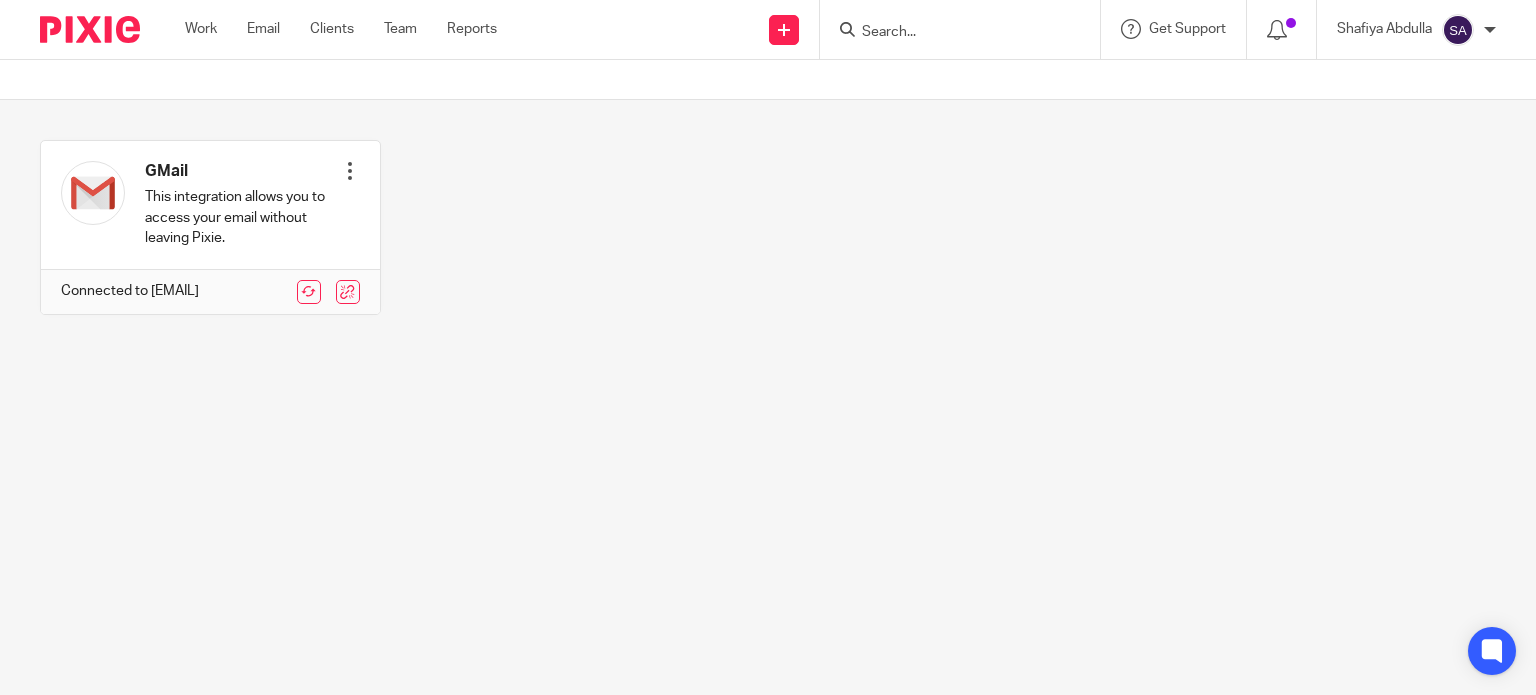 scroll, scrollTop: 0, scrollLeft: 0, axis: both 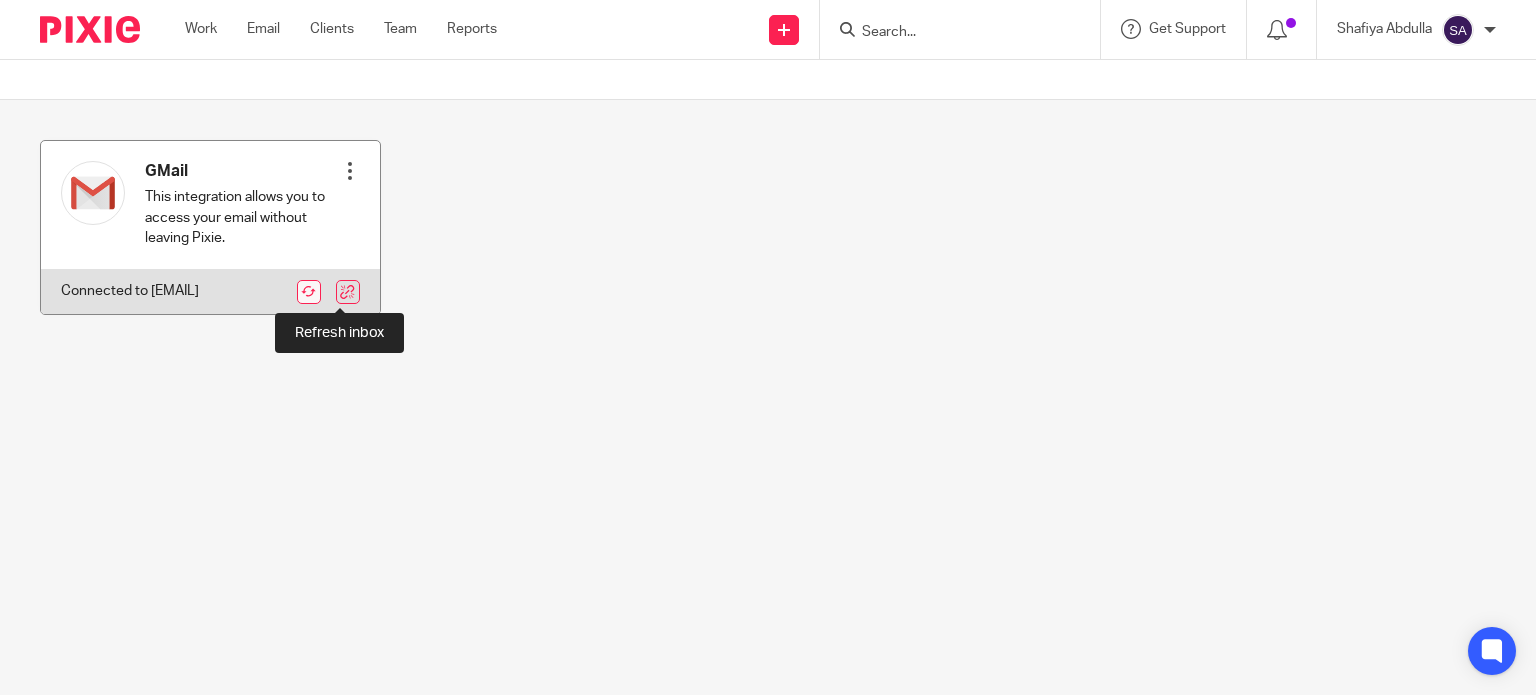 click at bounding box center (309, 292) 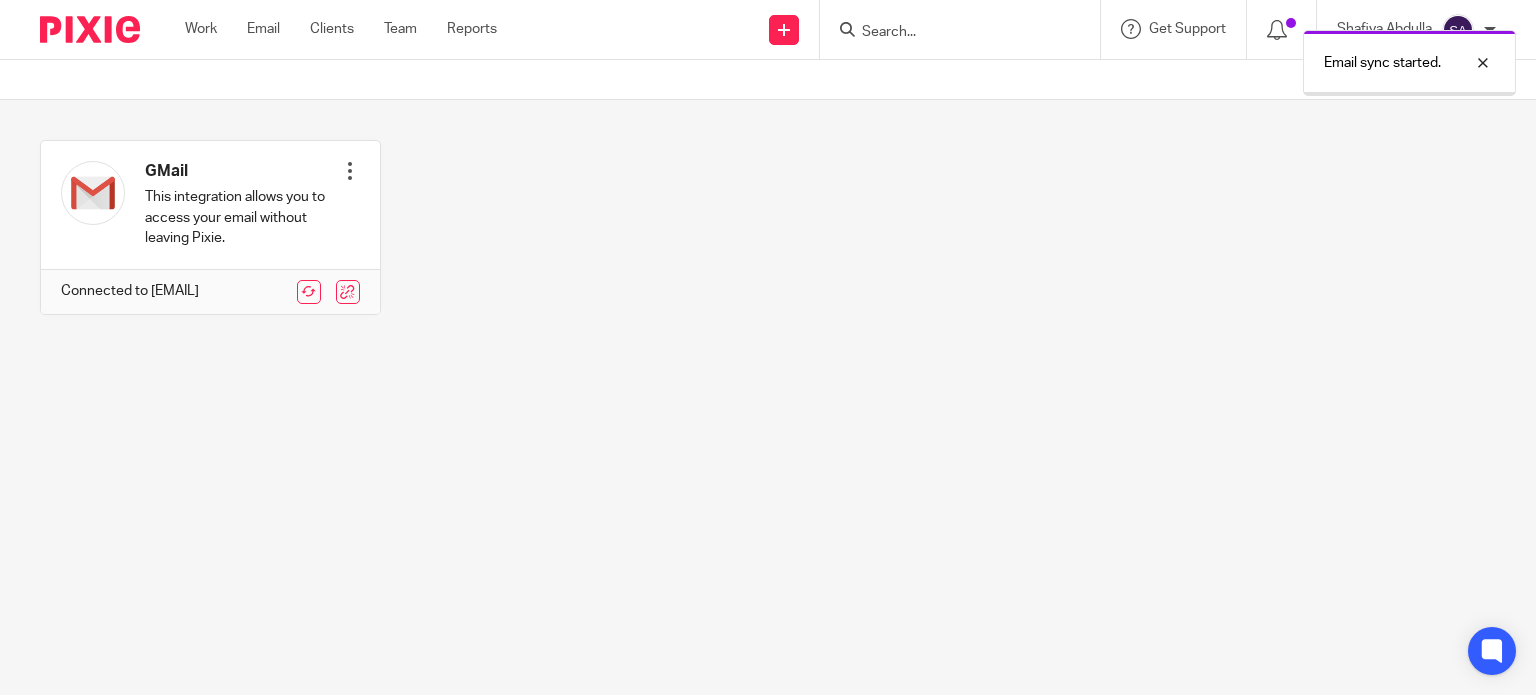 scroll, scrollTop: 0, scrollLeft: 0, axis: both 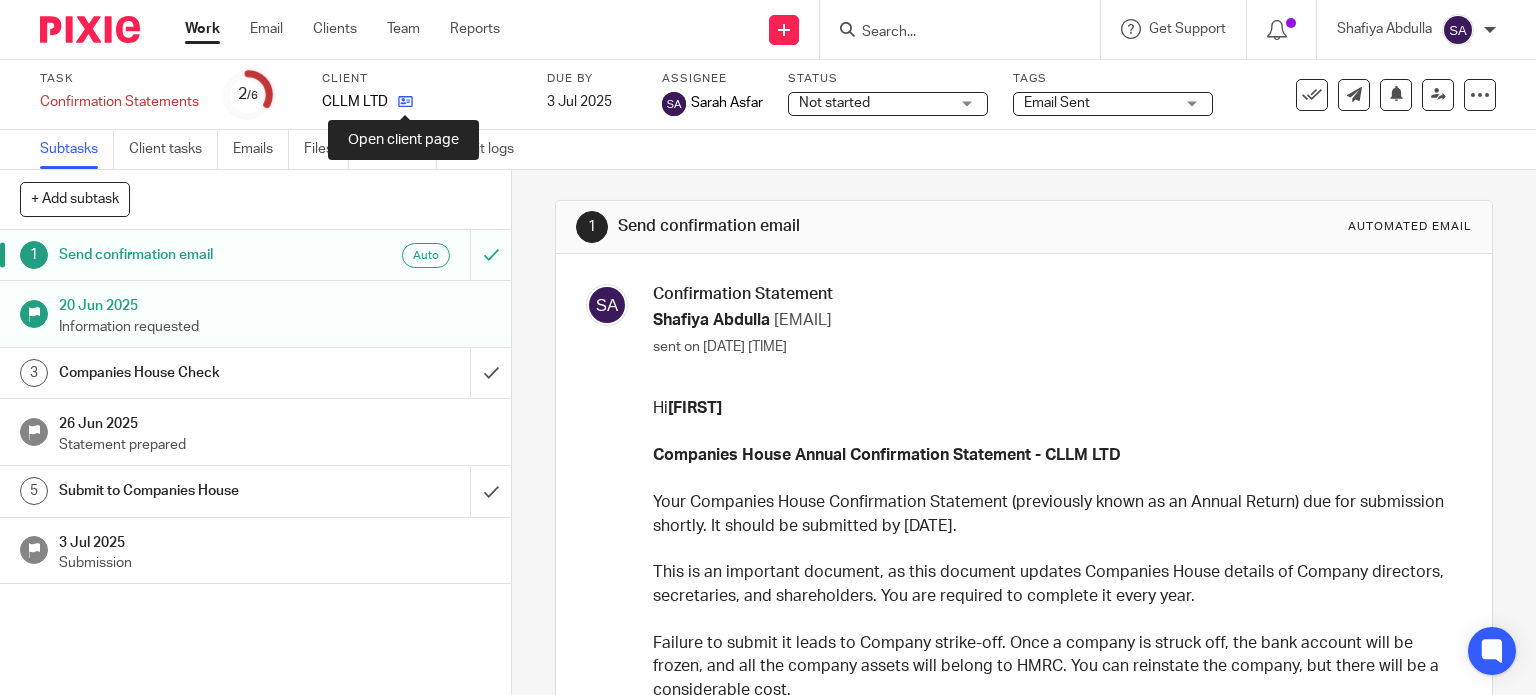 click at bounding box center [405, 101] 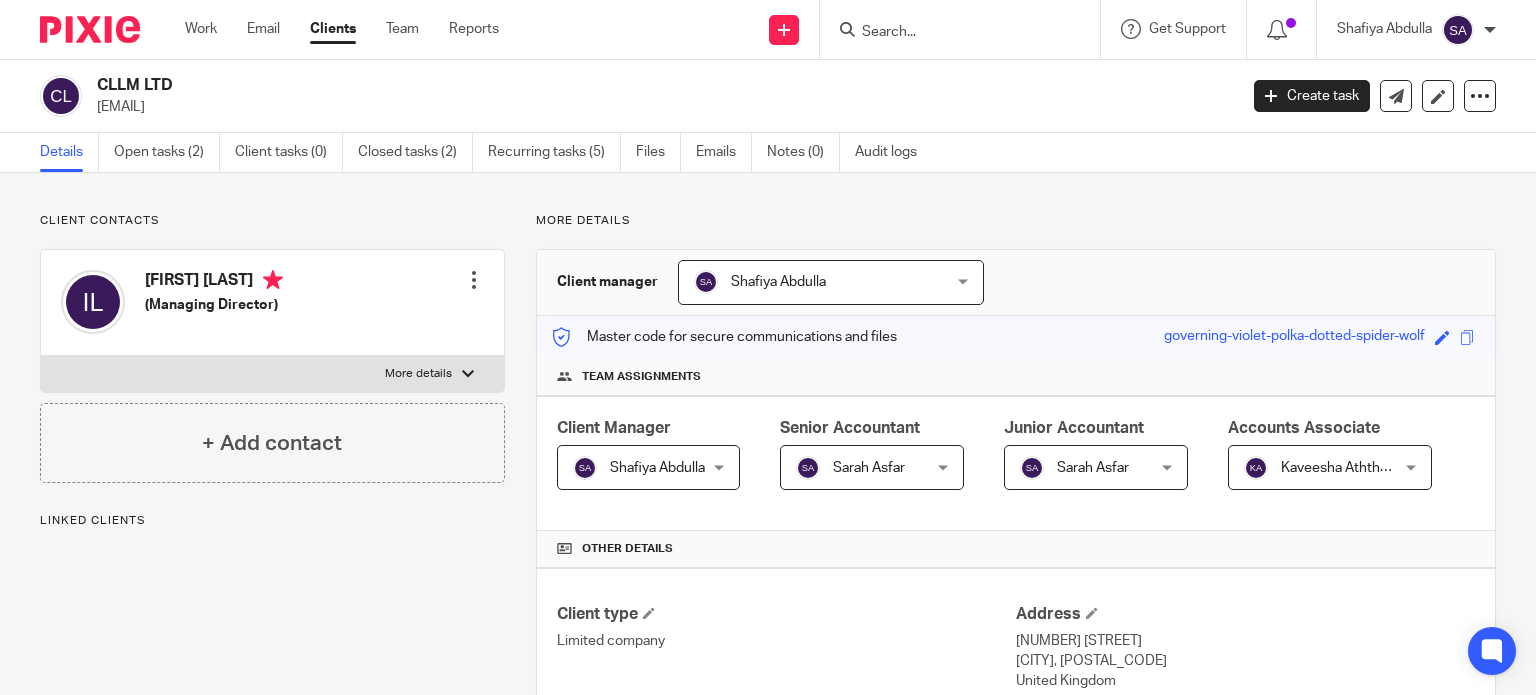 scroll, scrollTop: 0, scrollLeft: 0, axis: both 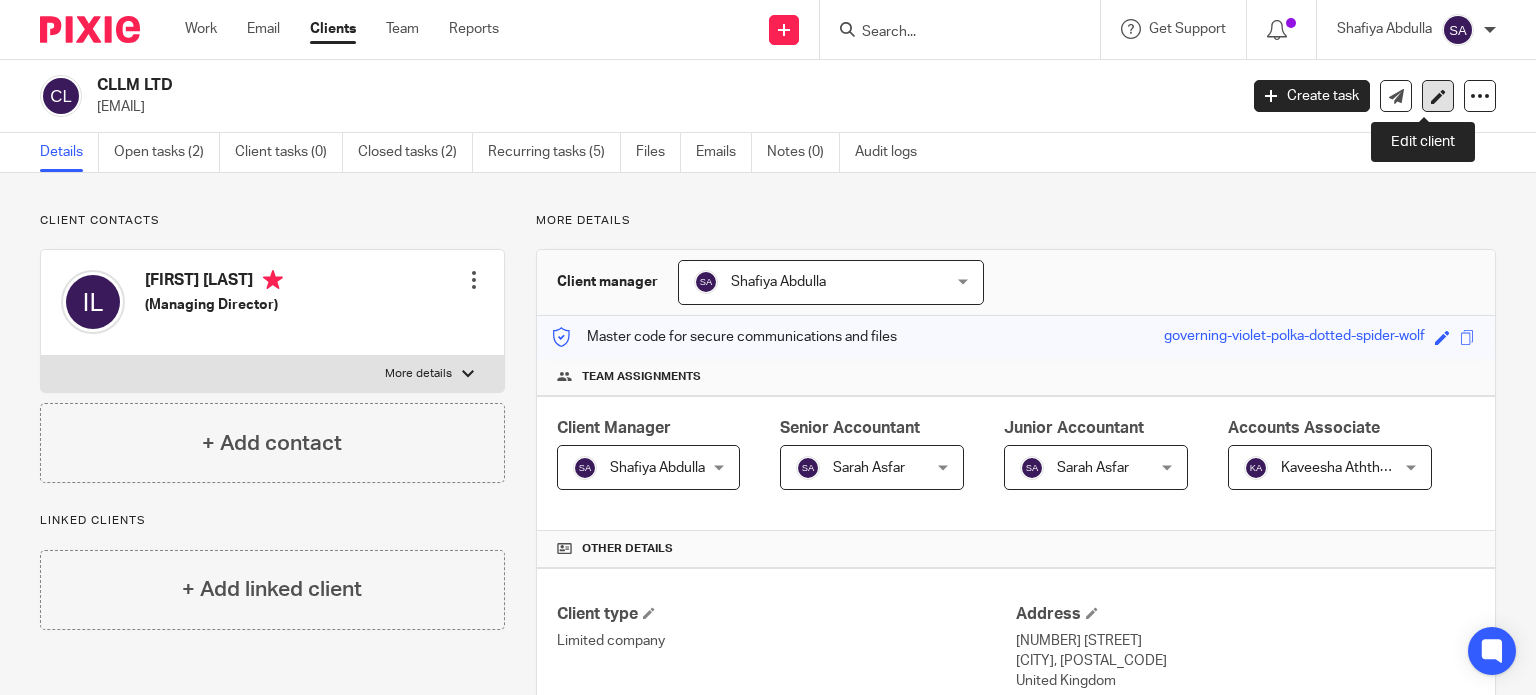 click at bounding box center [1438, 96] 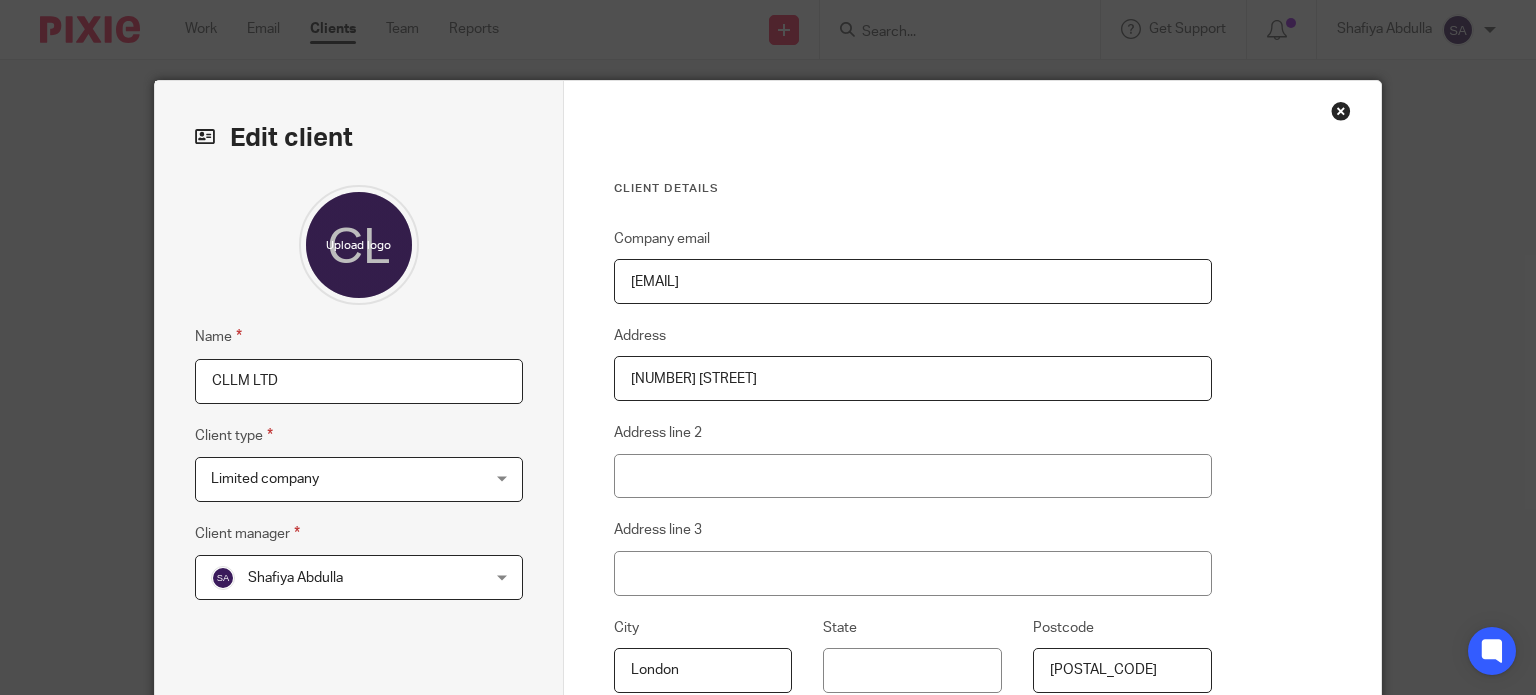 scroll, scrollTop: 0, scrollLeft: 0, axis: both 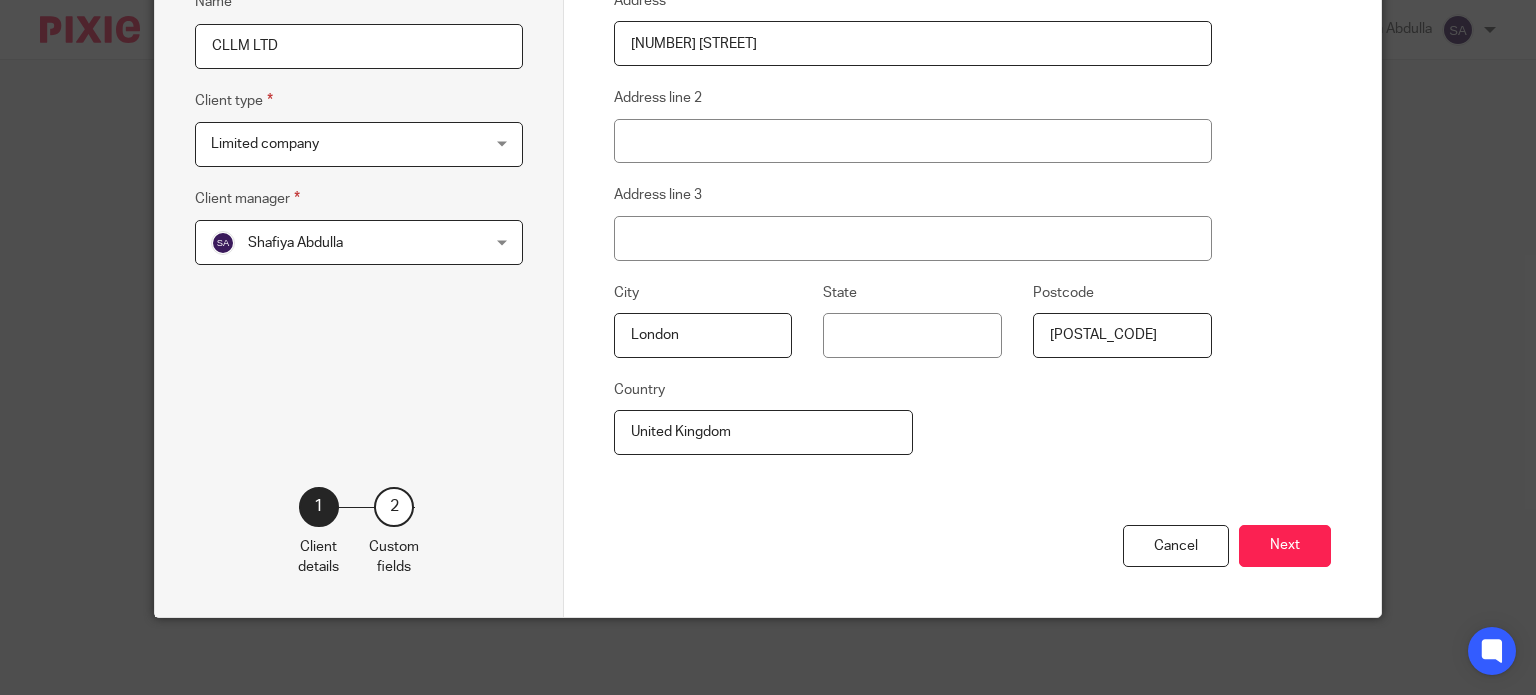 drag, startPoint x: 1257, startPoint y: 559, endPoint x: 1502, endPoint y: 31, distance: 582.073 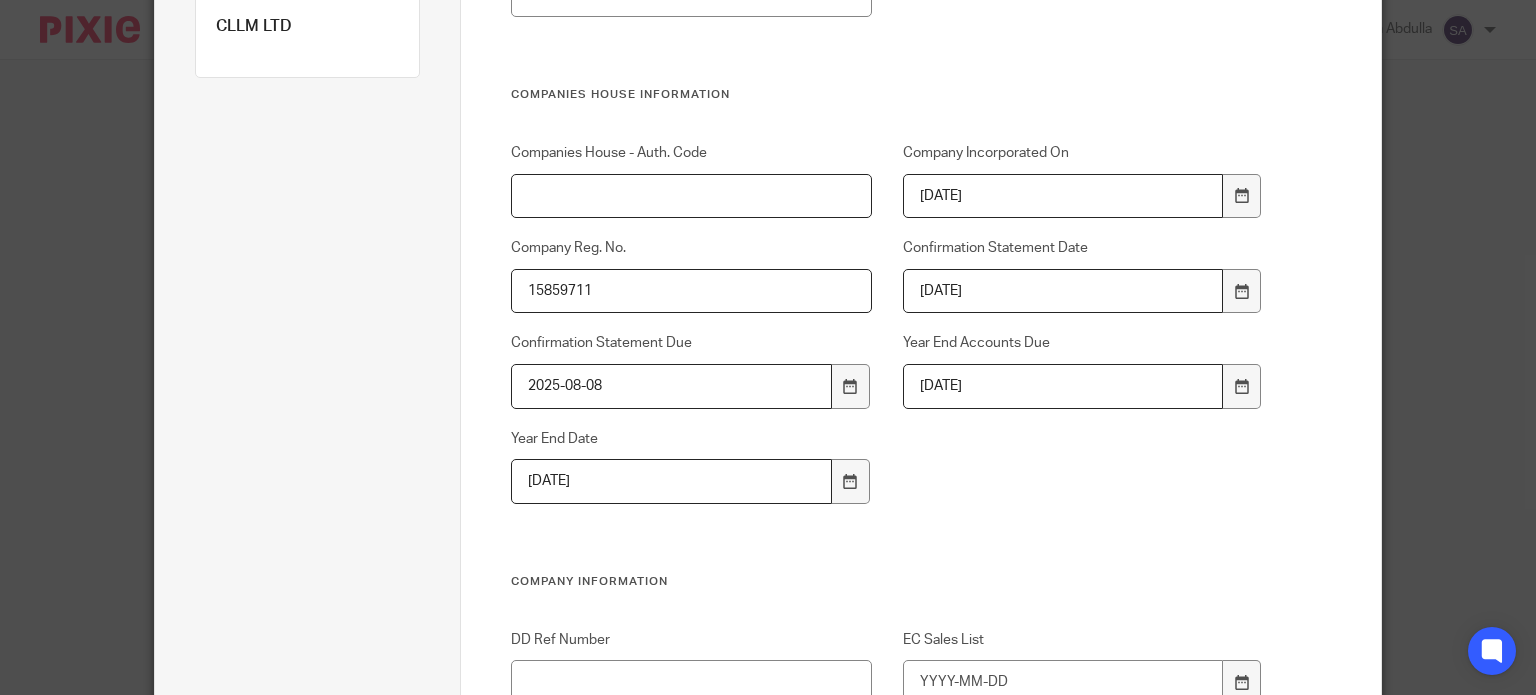 click on "Companies House - Auth. Code" at bounding box center [691, 196] 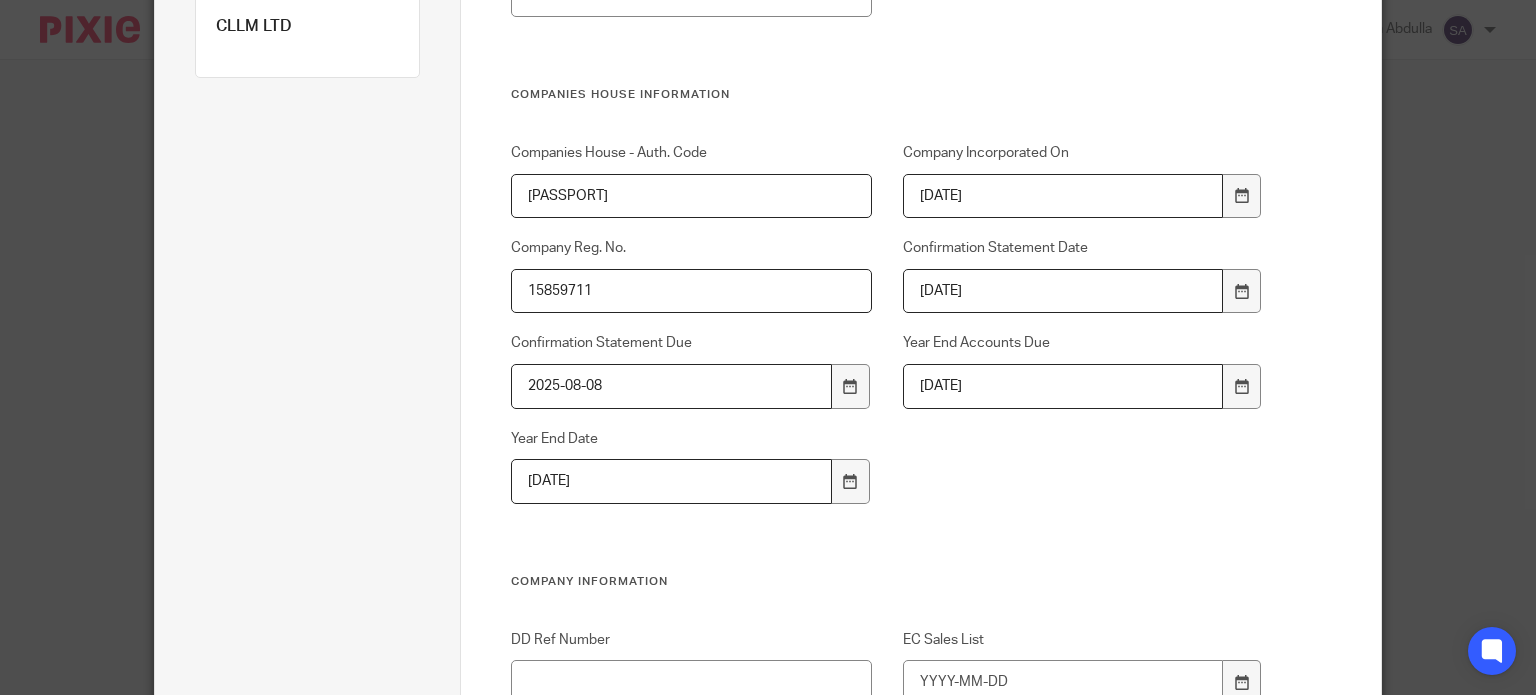 click on "RL27F7" at bounding box center [691, 196] 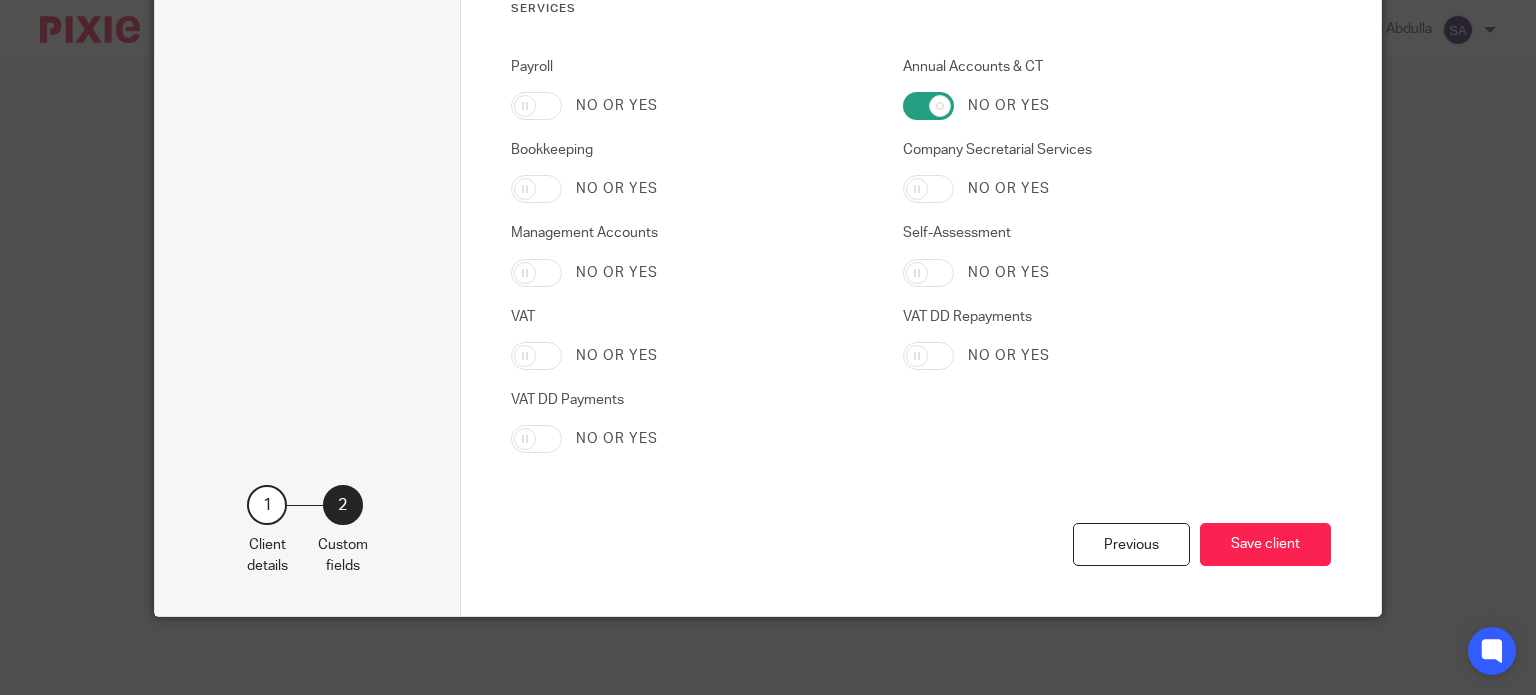 scroll, scrollTop: 1977, scrollLeft: 0, axis: vertical 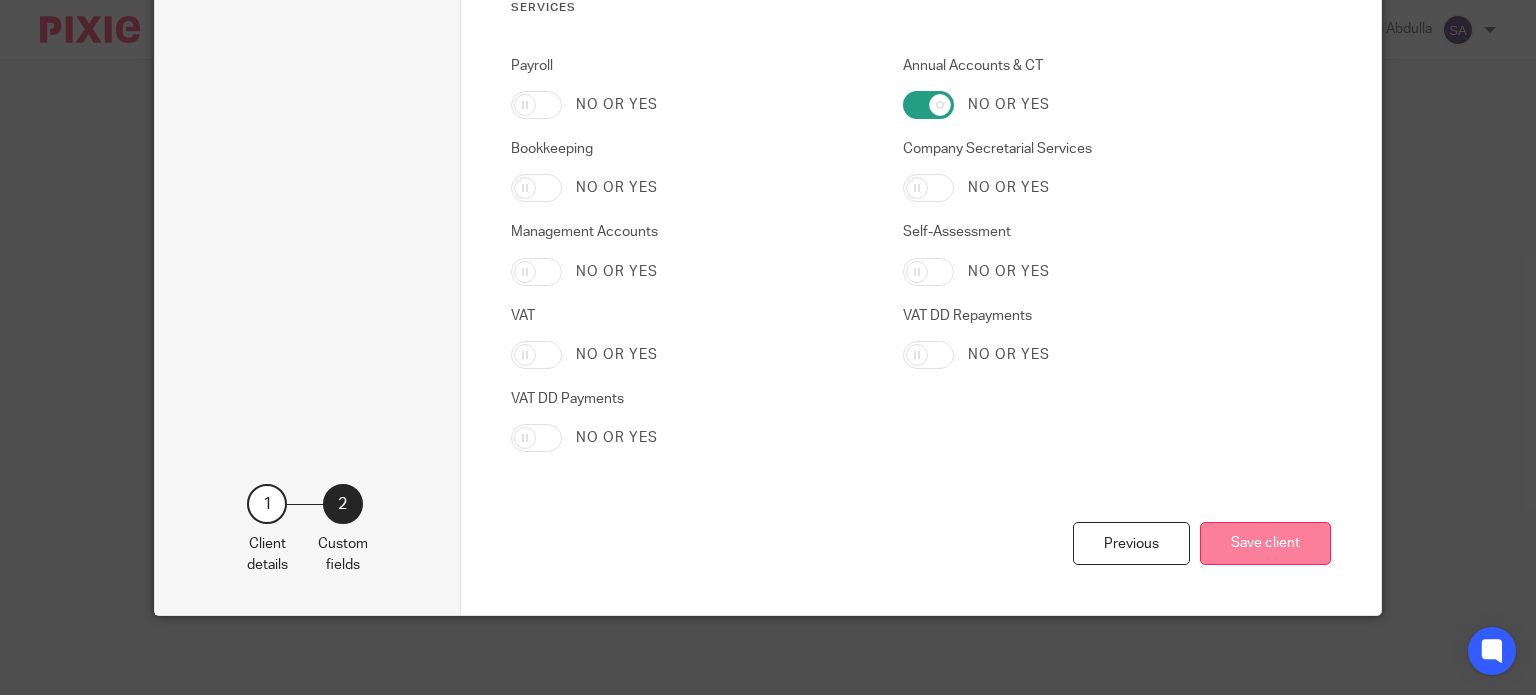 type on "RL27F7" 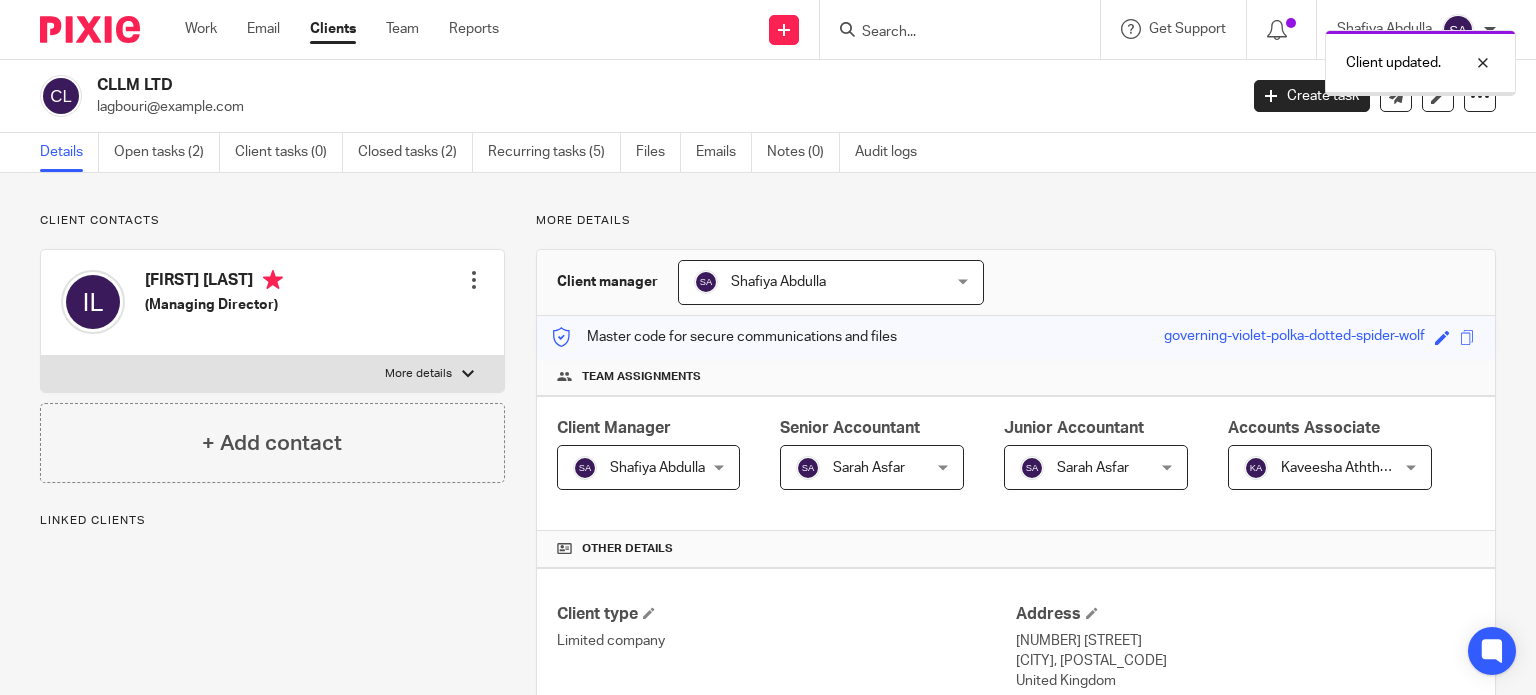 scroll, scrollTop: 0, scrollLeft: 0, axis: both 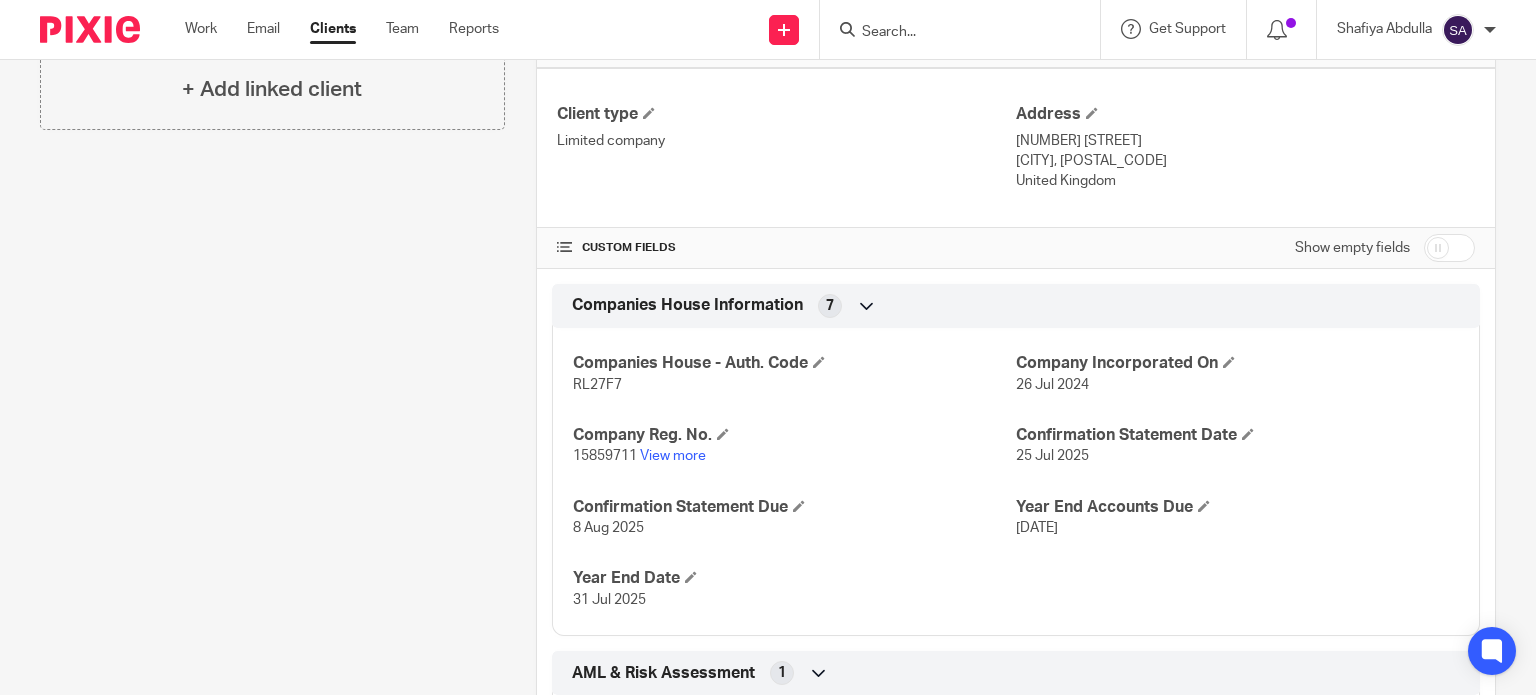 click at bounding box center (950, 33) 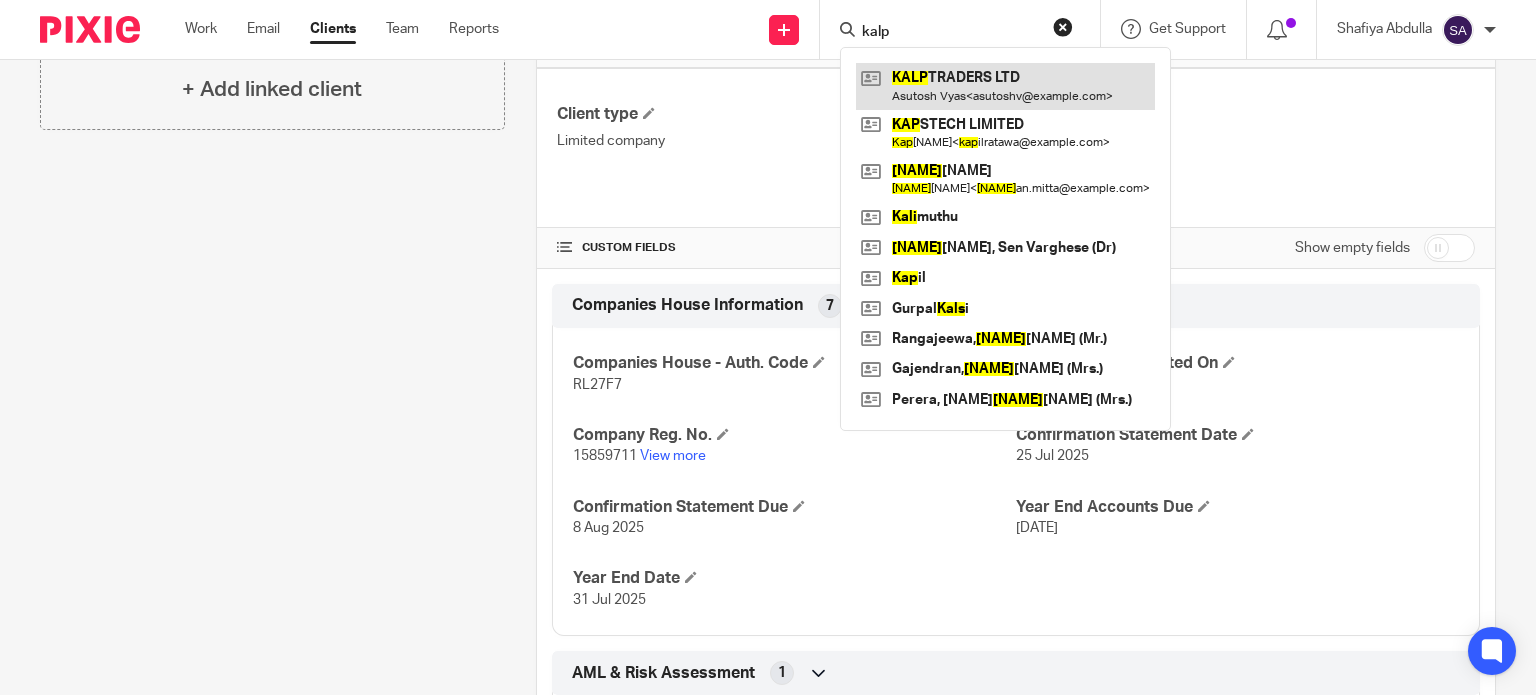 type on "kalp" 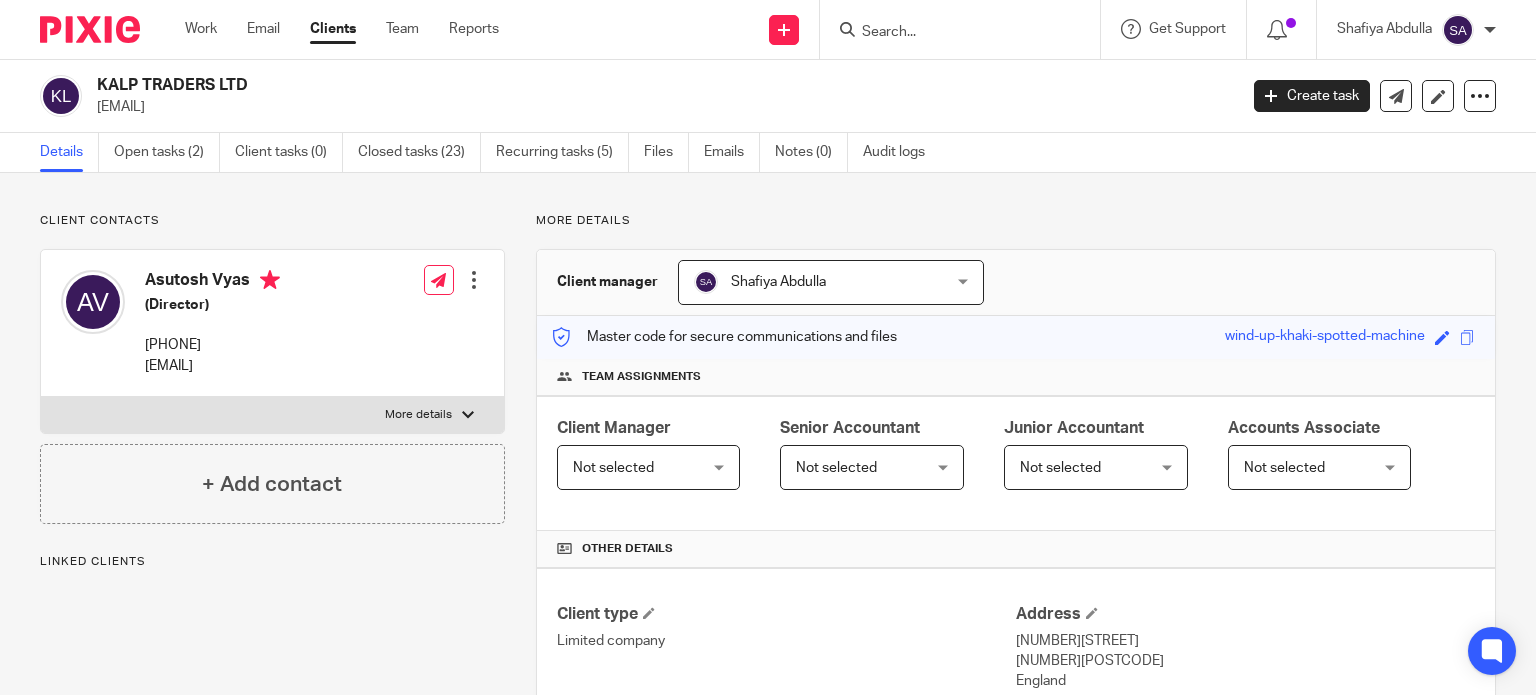 scroll, scrollTop: 0, scrollLeft: 0, axis: both 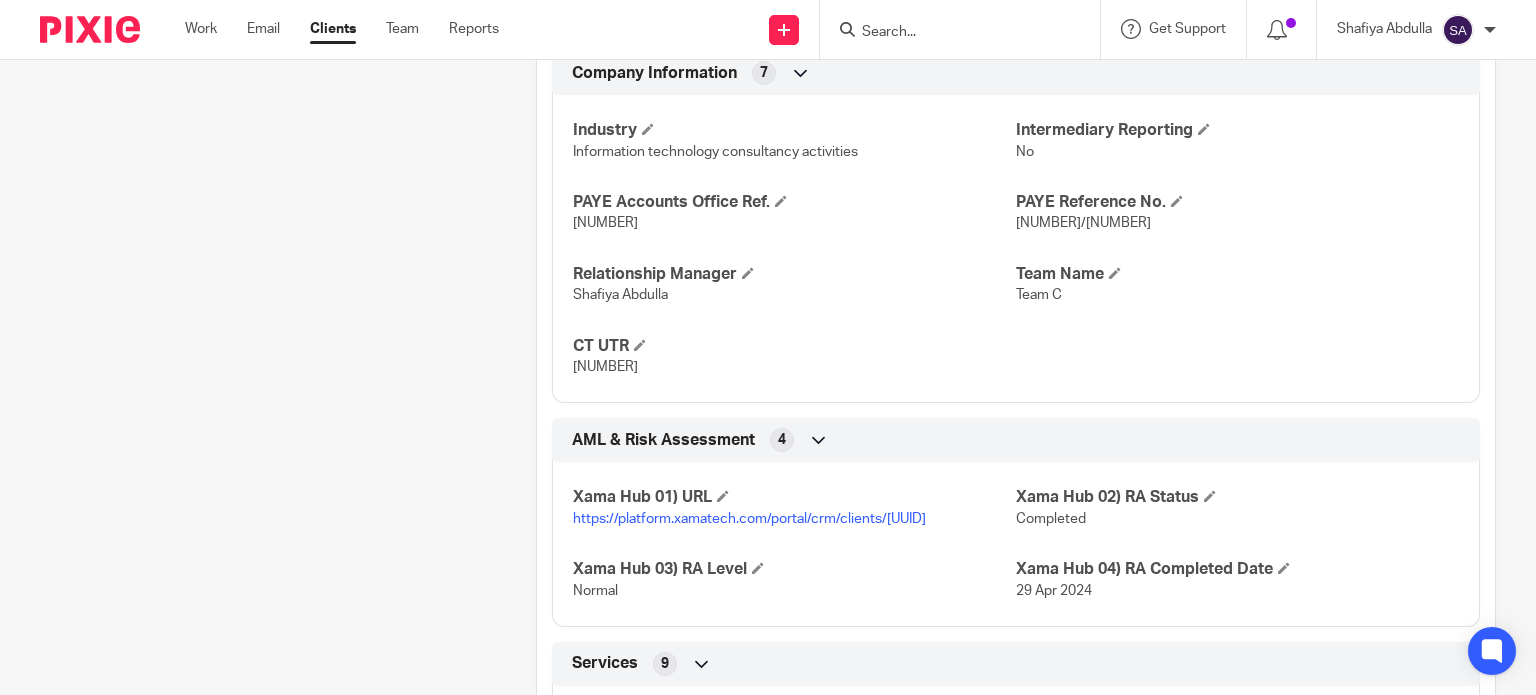click on "[NUMBER]" at bounding box center [605, 367] 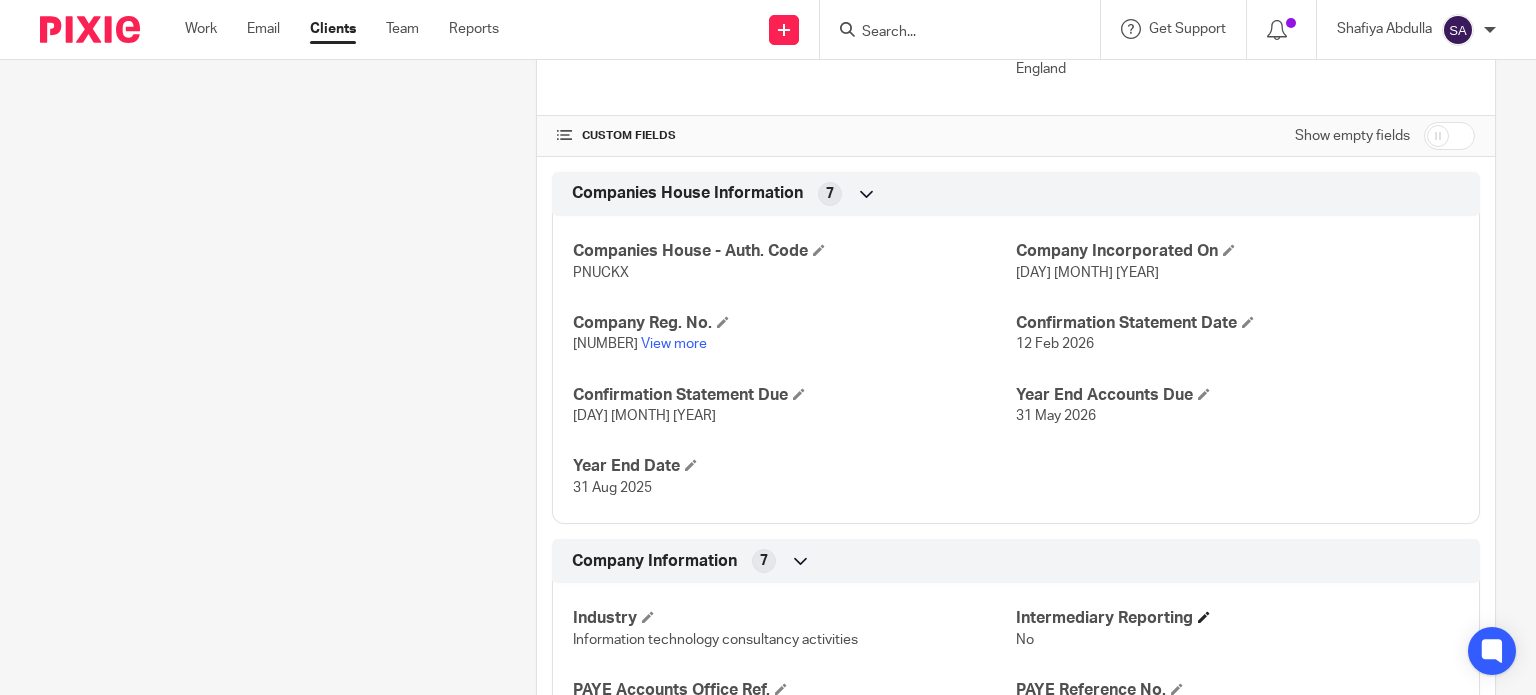 scroll, scrollTop: 600, scrollLeft: 0, axis: vertical 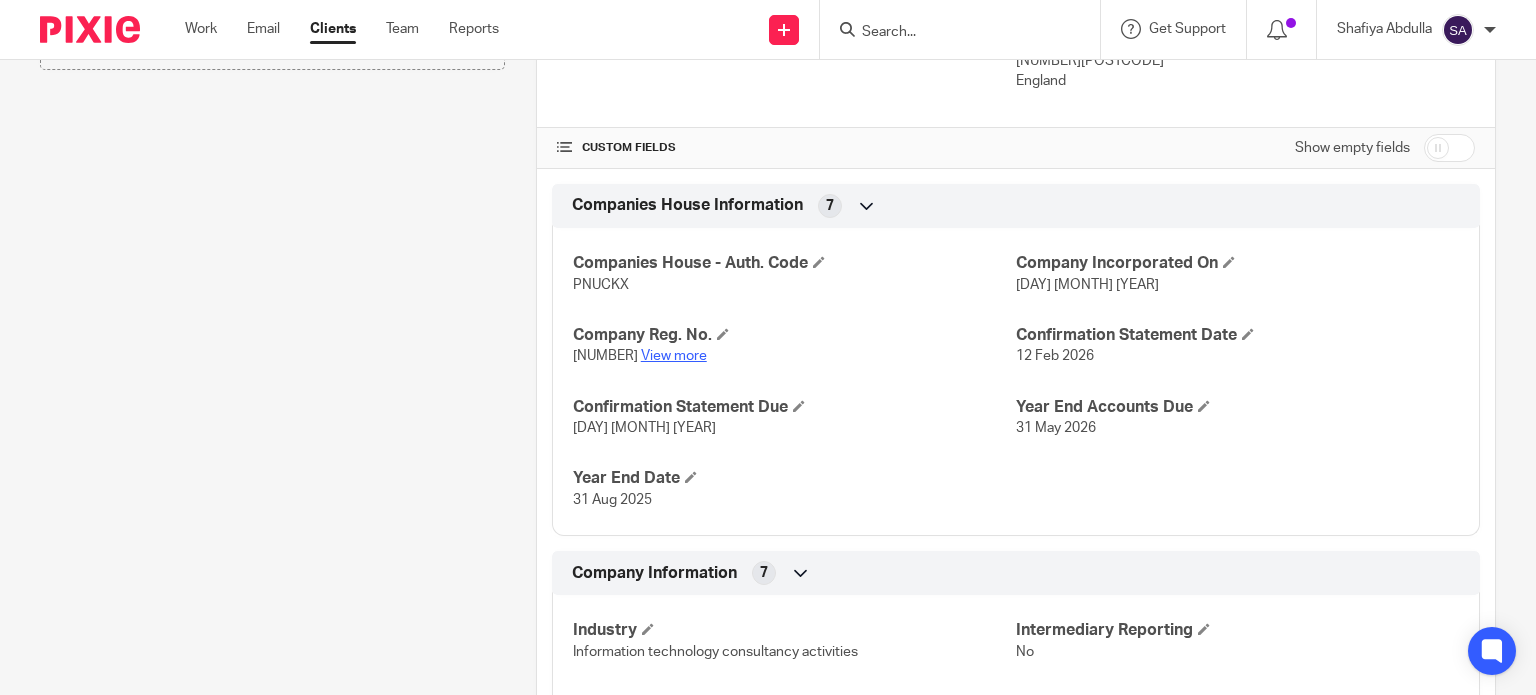click on "View more" at bounding box center [674, 356] 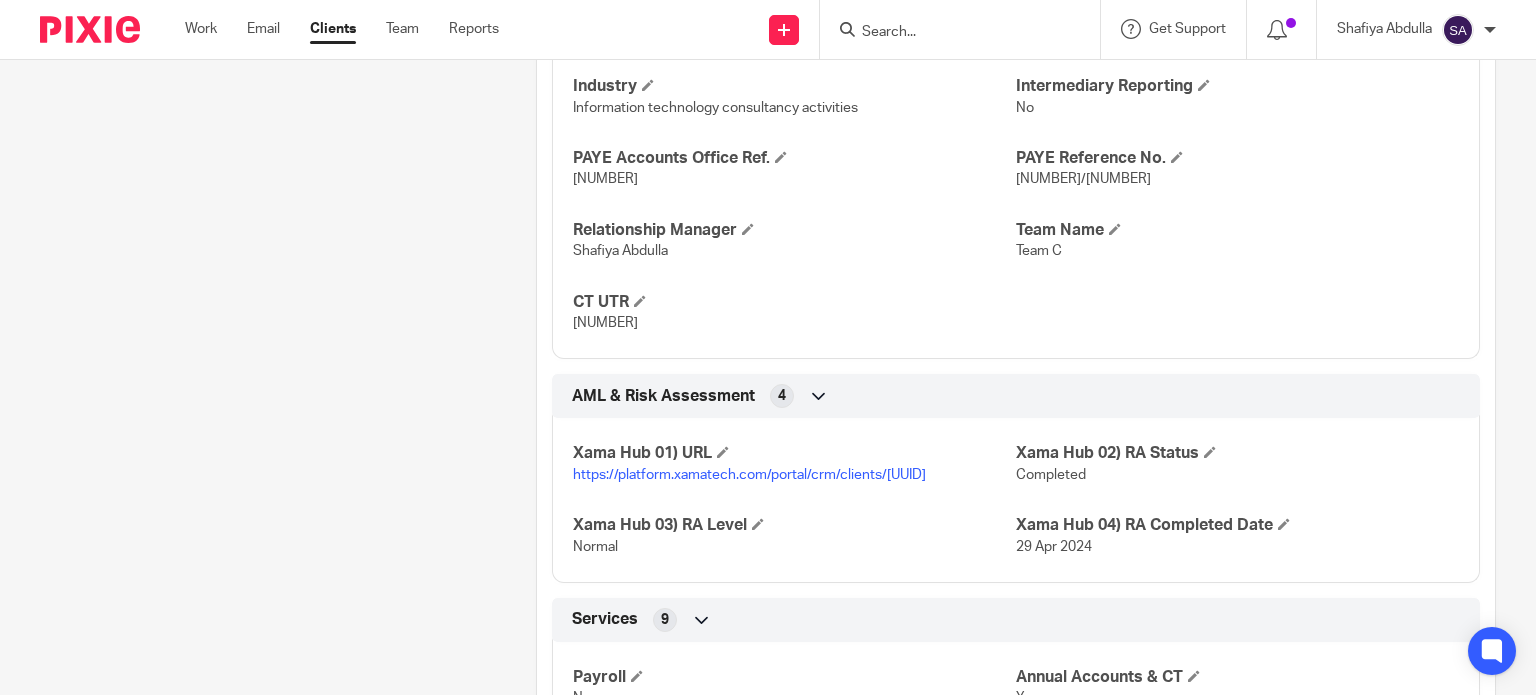 scroll, scrollTop: 1544, scrollLeft: 0, axis: vertical 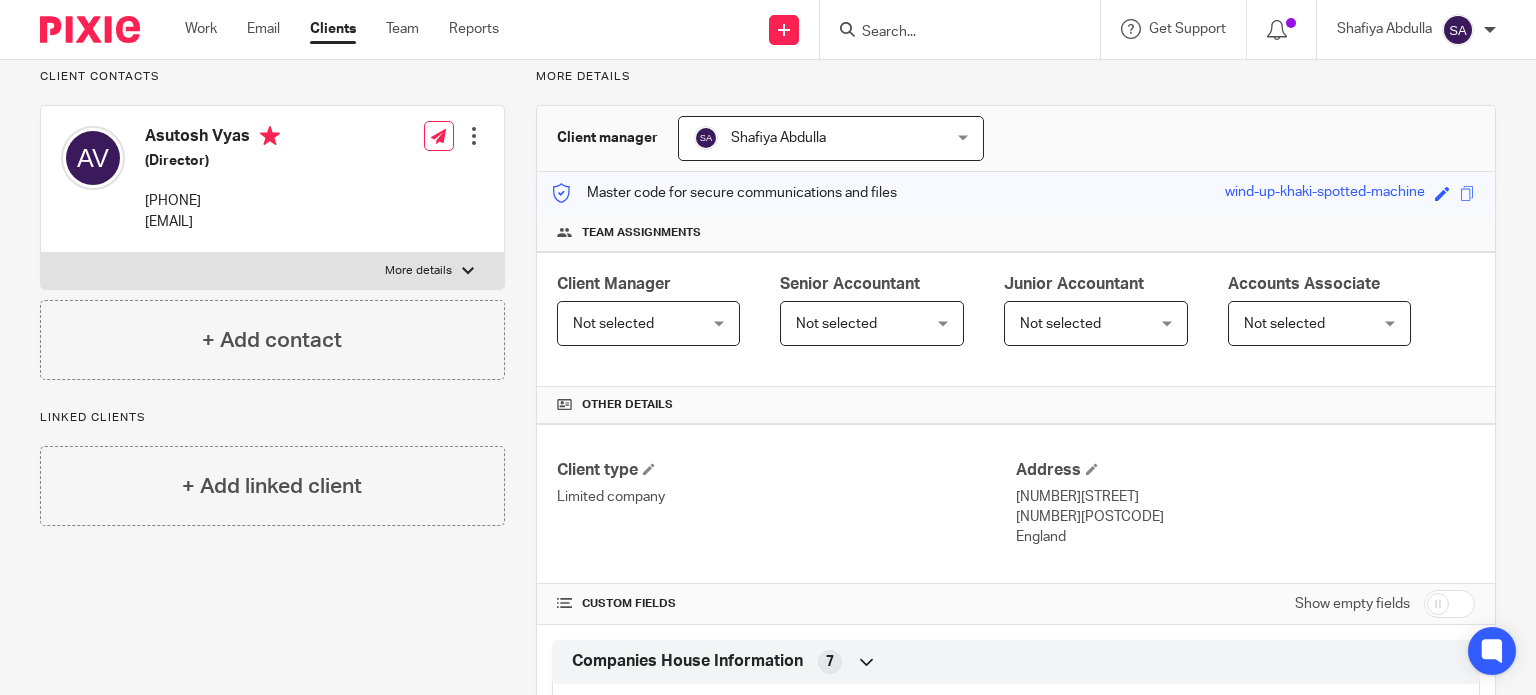 click on "Client contacts
[FIRST] [LAST]
(Director)
[PHONE]
[EMAIL]
Edit contact
Create client from contact
Export data
Delete contact
More details
Date Of Birth
[YEAR]-[MONTH]-[DAY]" at bounding box center (272, 224) 